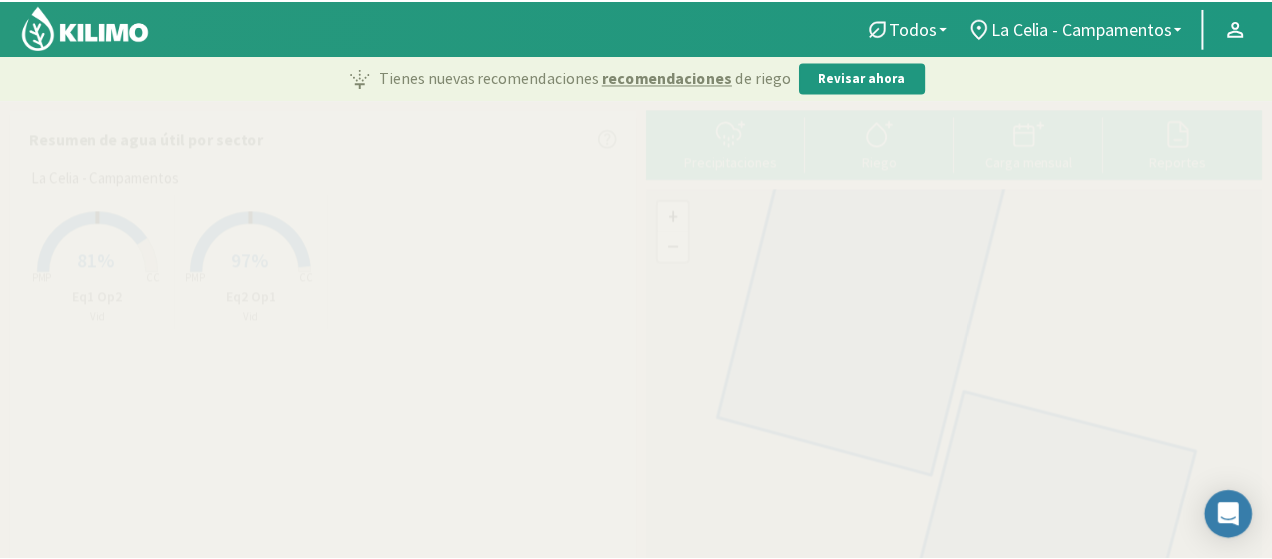 scroll, scrollTop: 0, scrollLeft: 0, axis: both 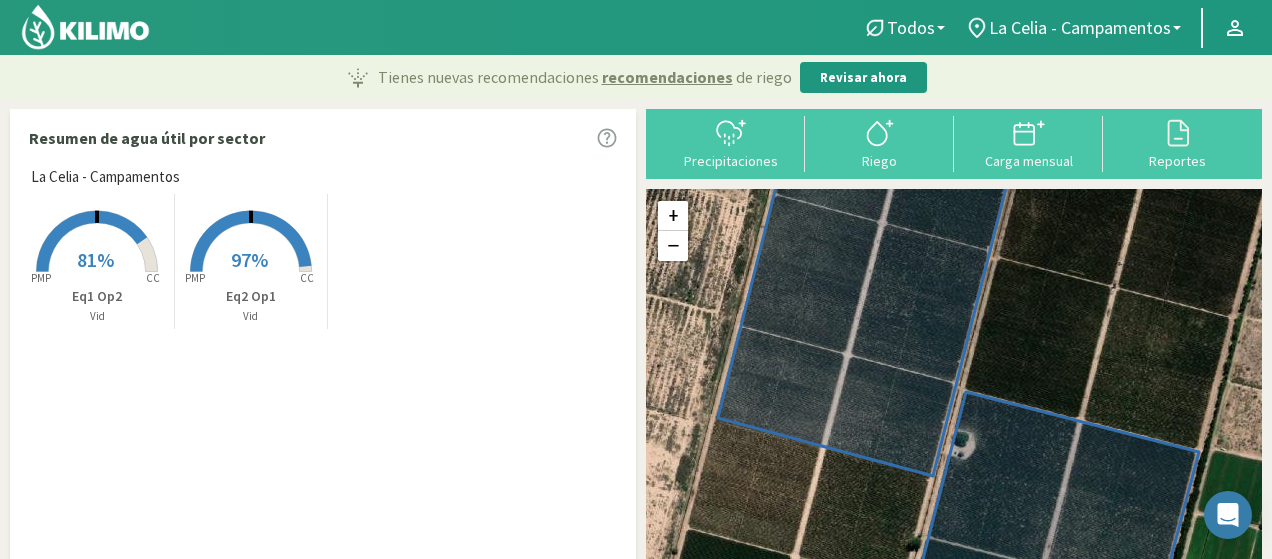 drag, startPoint x: 196, startPoint y: 183, endPoint x: 168, endPoint y: -29, distance: 213.84106 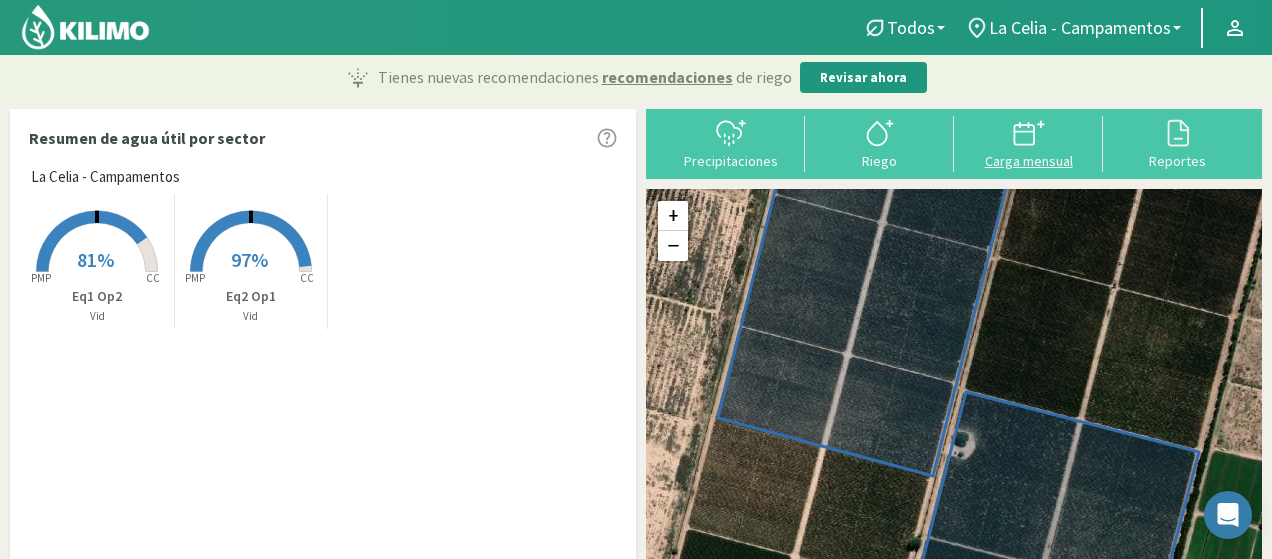click on "Carga mensual" at bounding box center (1028, 161) 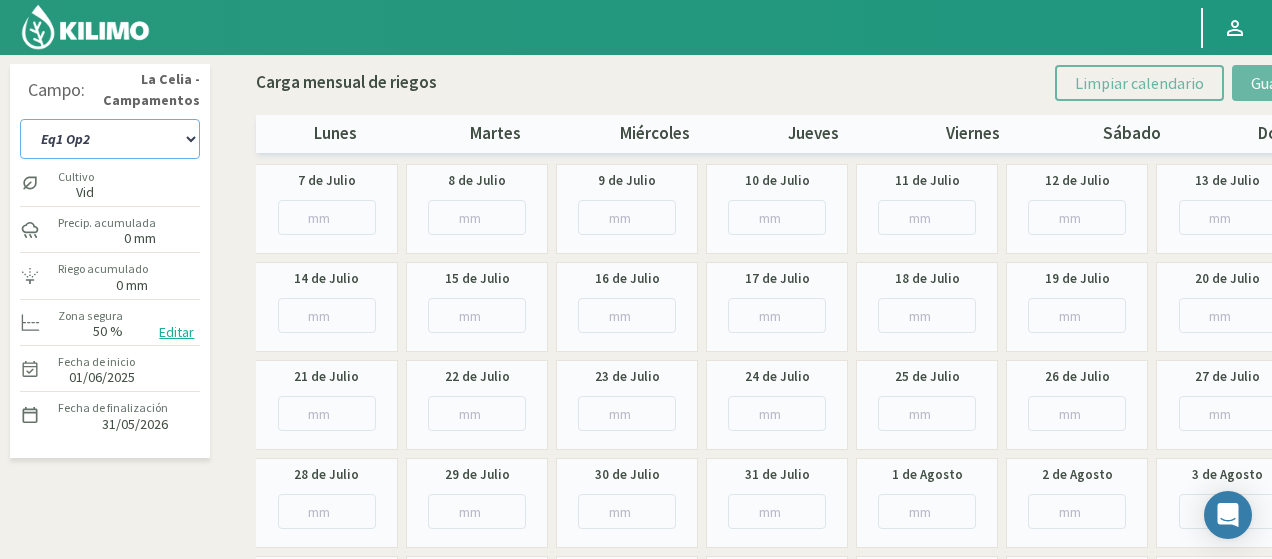 click on "Eq1 Op2   Eq2 Op1" at bounding box center [110, 139] 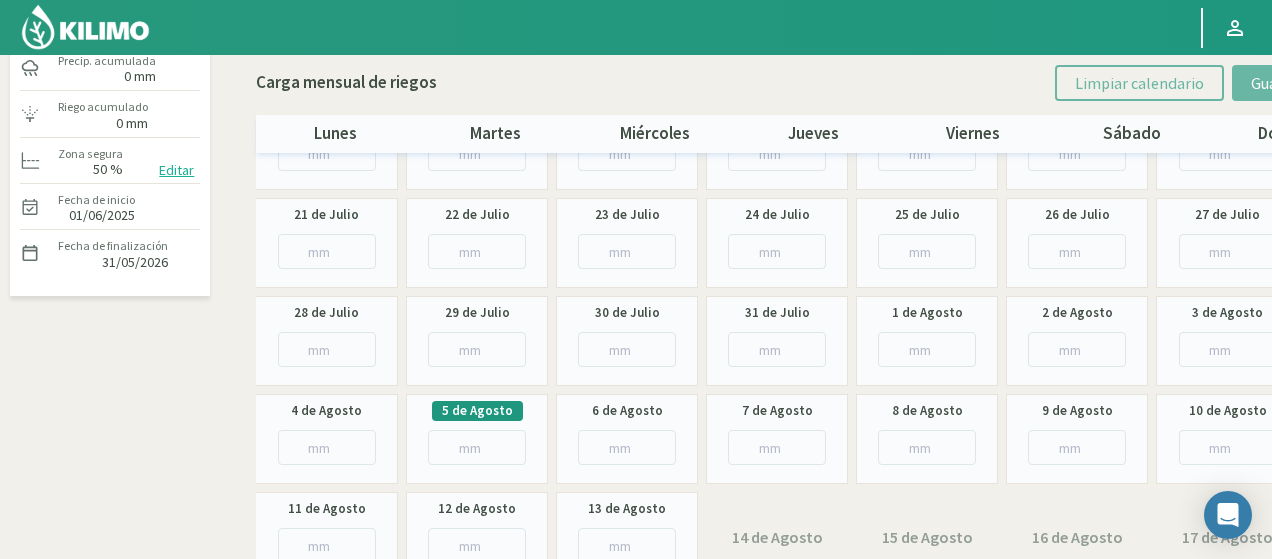 scroll, scrollTop: 0, scrollLeft: 0, axis: both 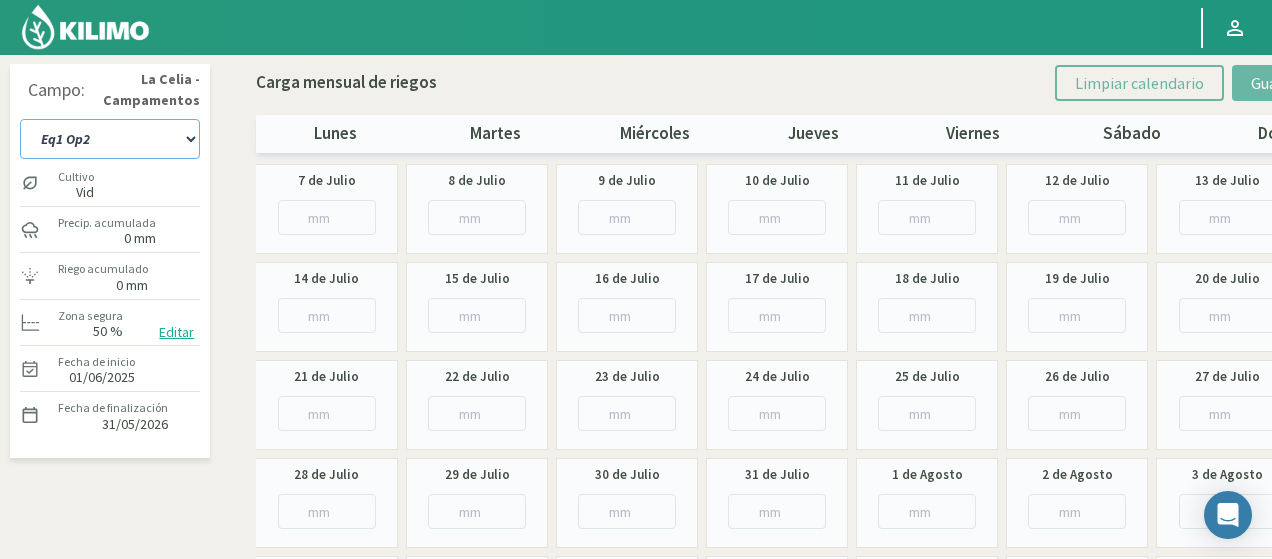 click on "Eq1 Op2   Eq2 Op1" at bounding box center [110, 139] 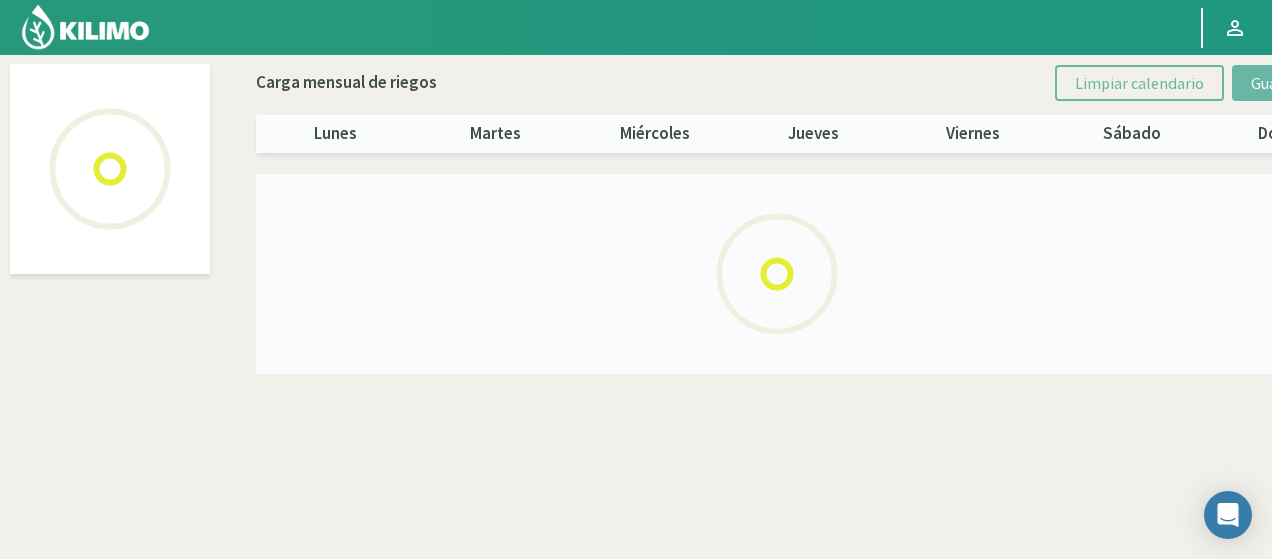 select on "1: Object" 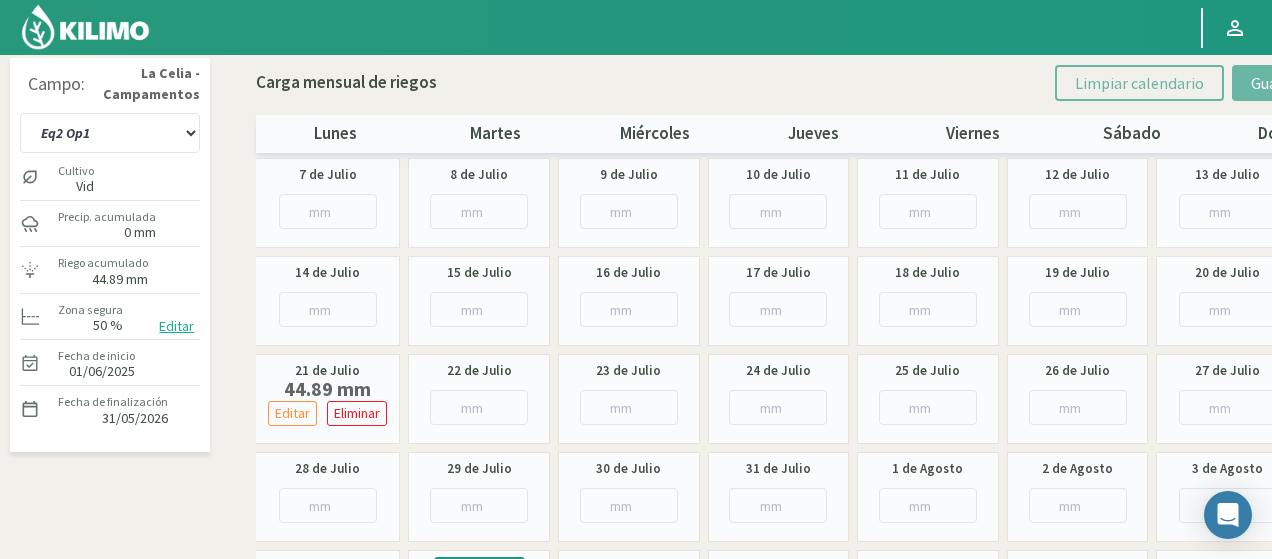 scroll, scrollTop: 0, scrollLeft: 0, axis: both 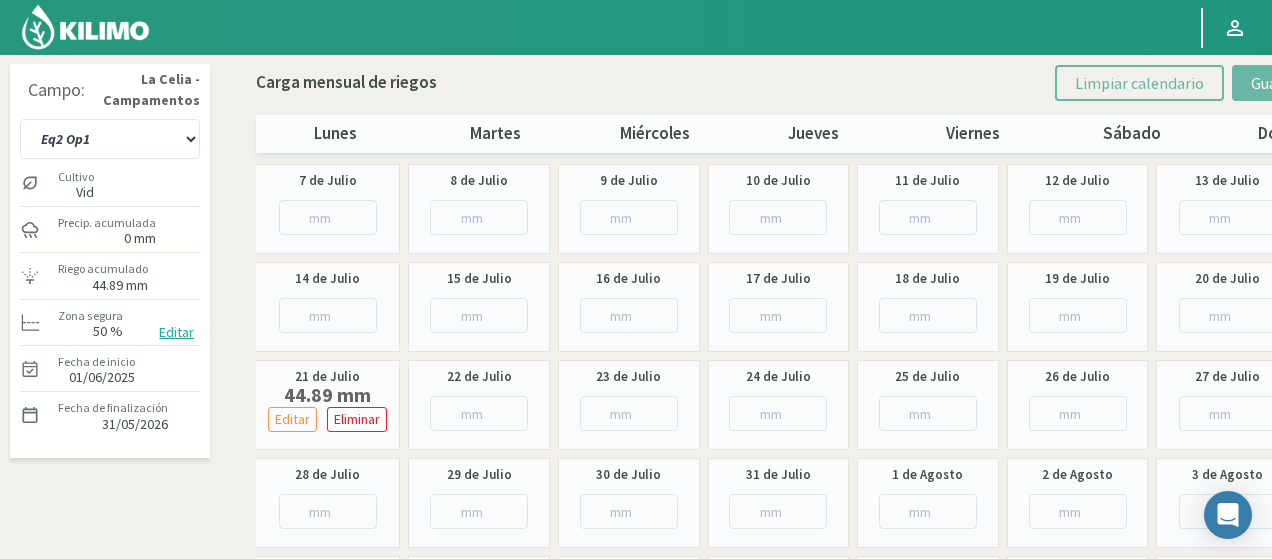click on "Campo: La Celia - Campamentos Eq1 Op2 Eq2 Op1
Cultivo Vid
Precip. acumulada 0 mm
Riego acumulado 44.89 mm
Zona segura 50 % Editar
Fecha de inicio 01/06/2025
Fecha de finalización 31/05/2026 Editar fecha de siembra × Fecha 05/08/2025
Cancelar Guardar Editar Zona Segura × Añade referencias para ajustar las zonas seguras según la etapa de desarrollo del cultivo.
01/06/2025 50 %
Nuevo dato Cancelar Guardar y finalizar Carga mensual de riegos Limpiar calendario Guardar riegos lunes martes miércoles jueves viernes sábado domingo 7 de Julio 8 de Julio 9 de Julio 10 de Julio 11 de Julio 12 de Julio 13 de Julio 14 de Julio 15 de Julio 16 de Julio 17 de Julio 18 de Julio 19 de Julio 20 de Julio 21 de Julio 44.89 mm Editar Eliminar Borrar Riego × ¿Desea eliminar el siguiente riego? Fecha Inicio: 21/07/2025 Milímetros (mm): 44.8 mm Cancelar Eliminar 22 de Julio" 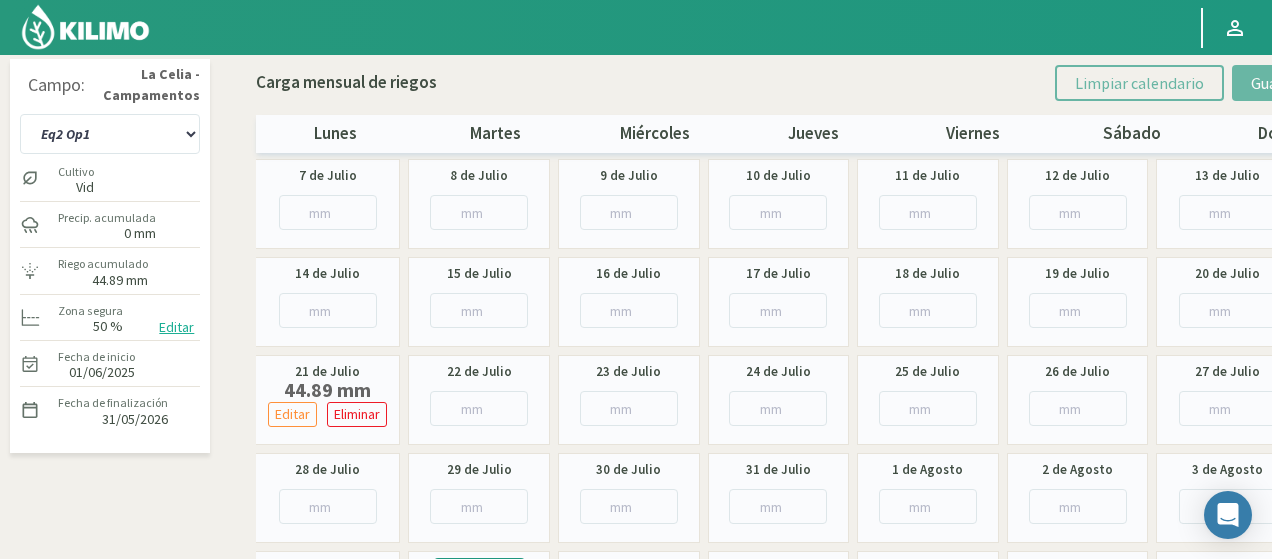 scroll, scrollTop: 0, scrollLeft: 0, axis: both 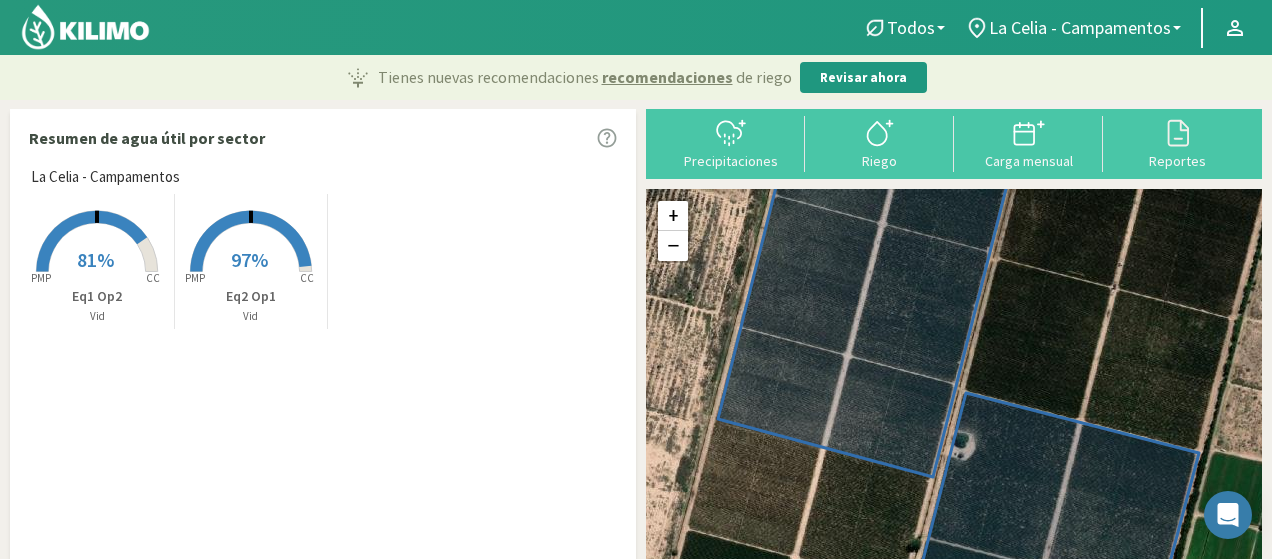 click 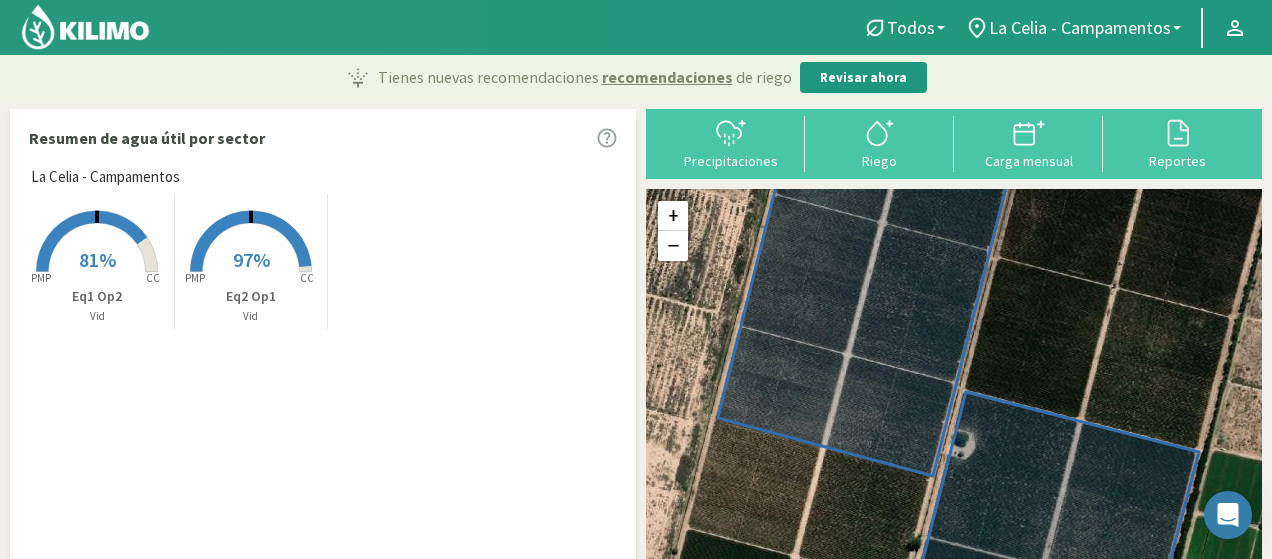 click on "81%" at bounding box center (97, 259) 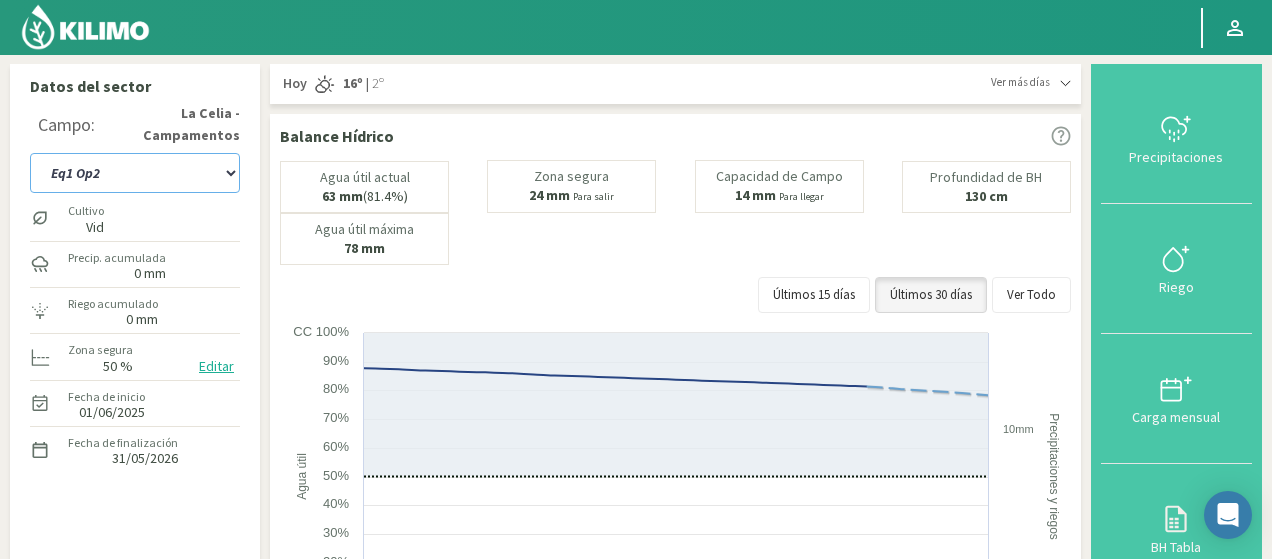 click on "Eq1 Op2   Eq2 Op1" 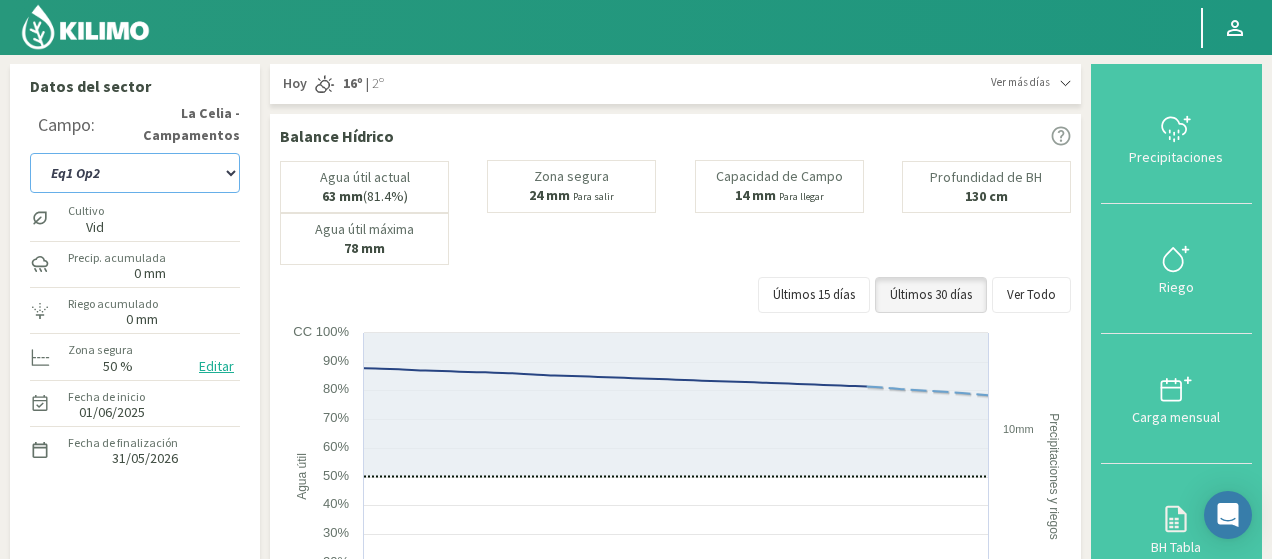 click on "Eq1 Op2   Eq2 Op1" 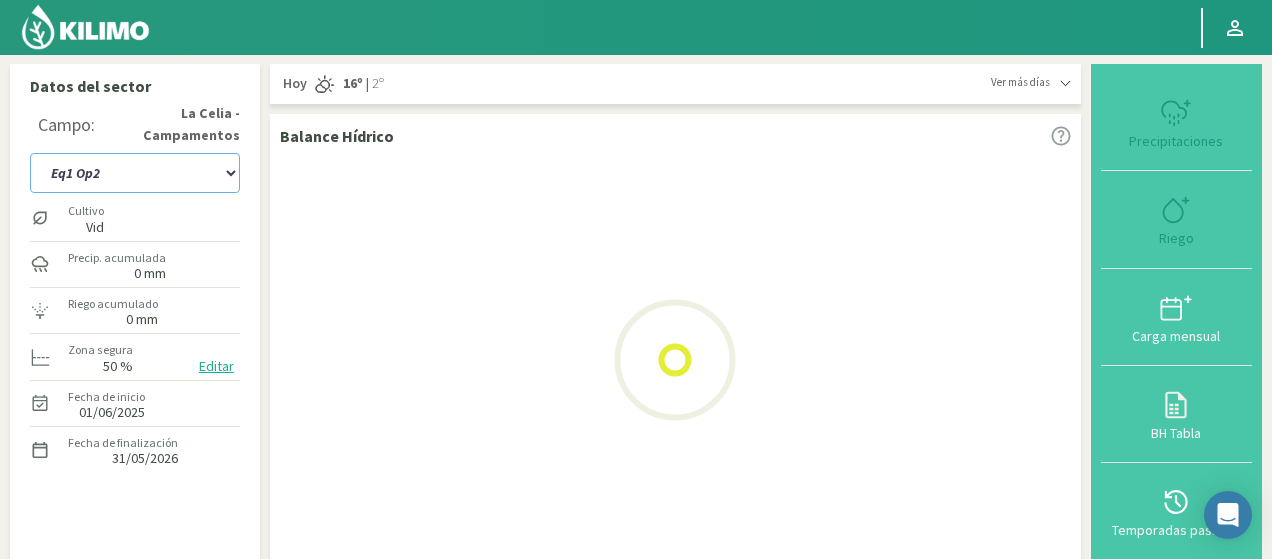 select on "3: Object" 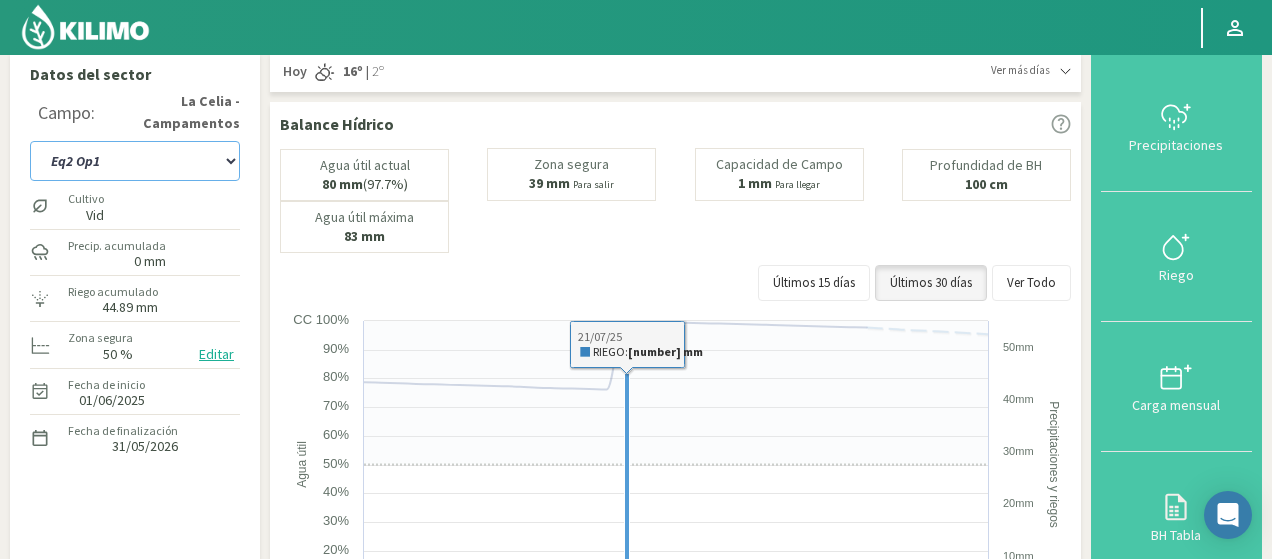 scroll, scrollTop: 0, scrollLeft: 0, axis: both 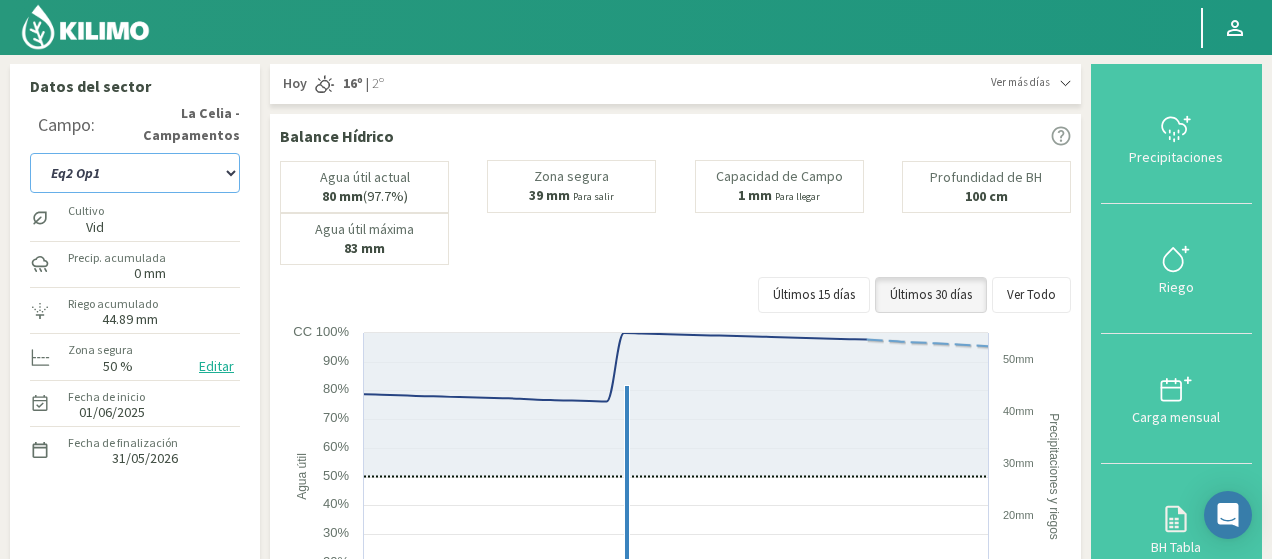 click on "Eq1 Op2   Eq2 Op1" 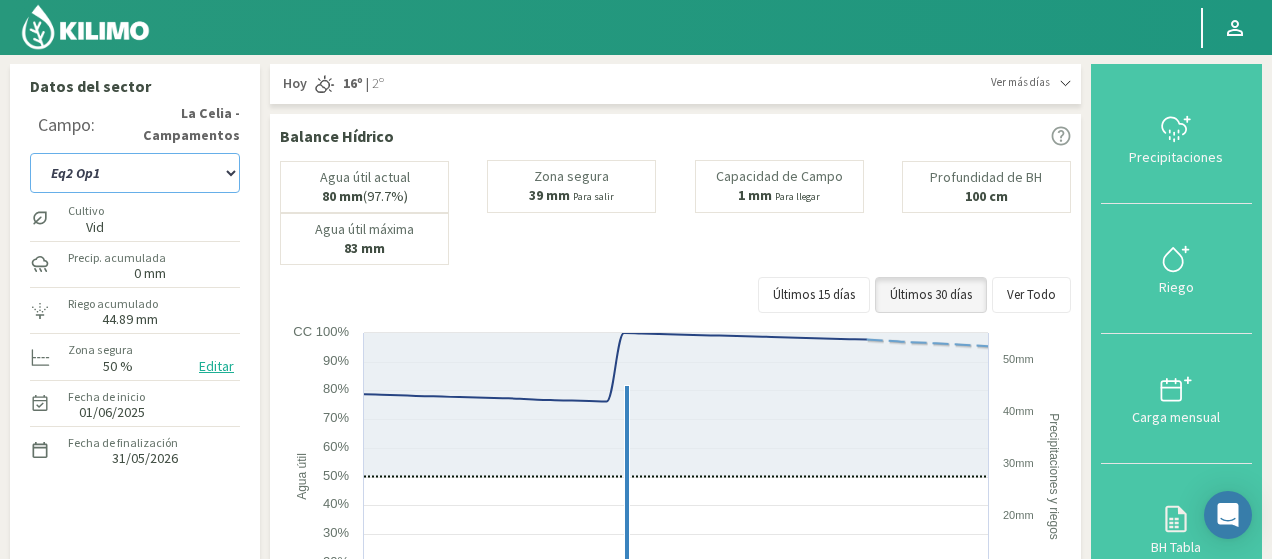 click on "Eq1 Op2   Eq2 Op1" 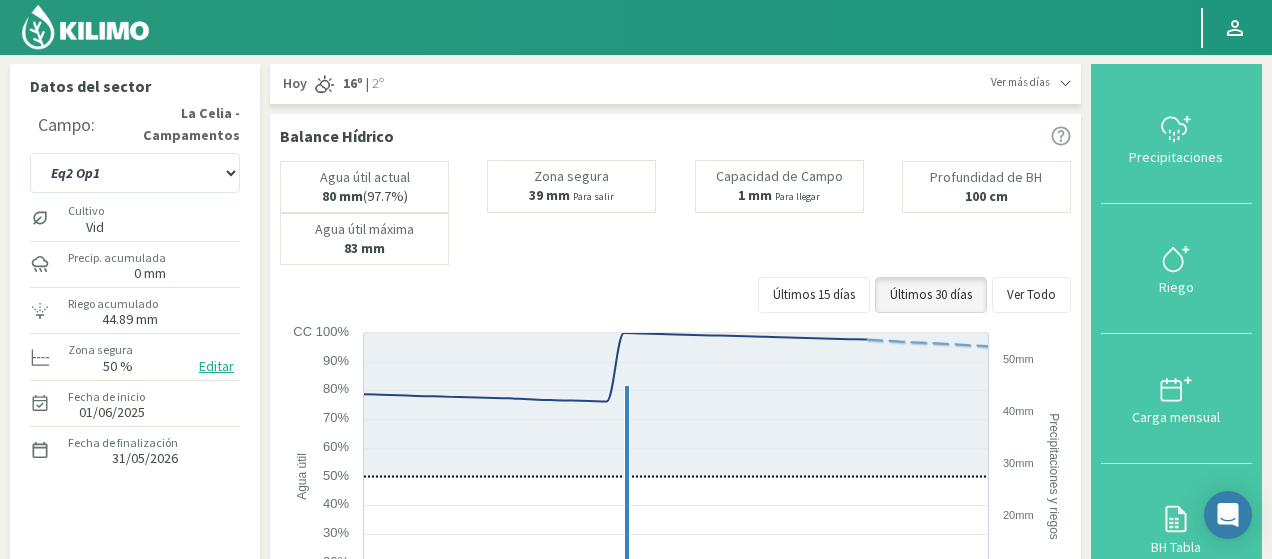 click 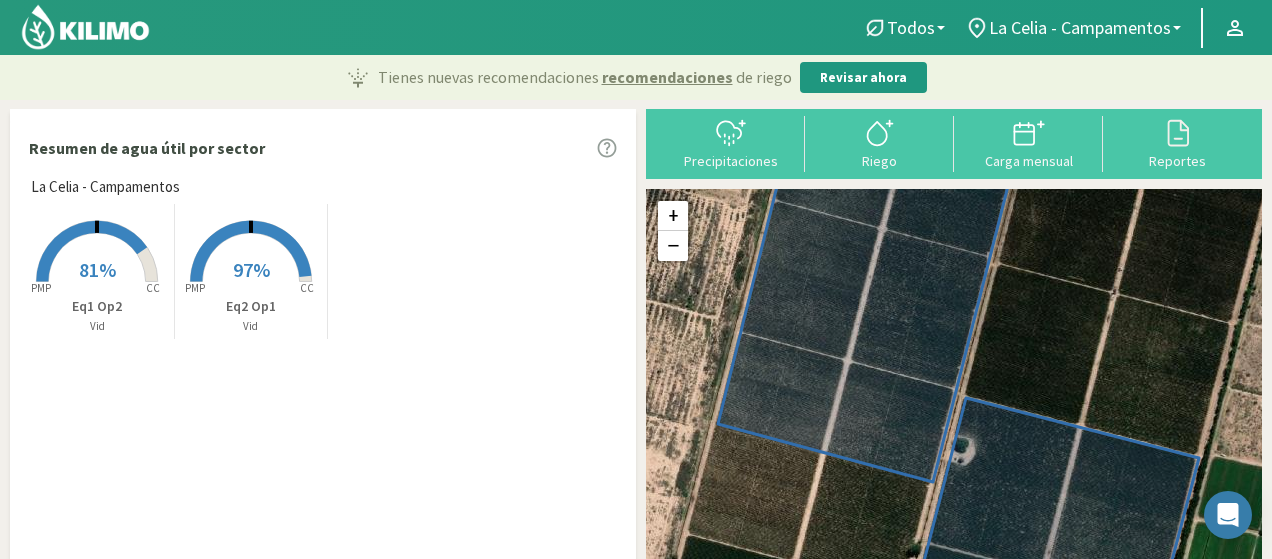 click 